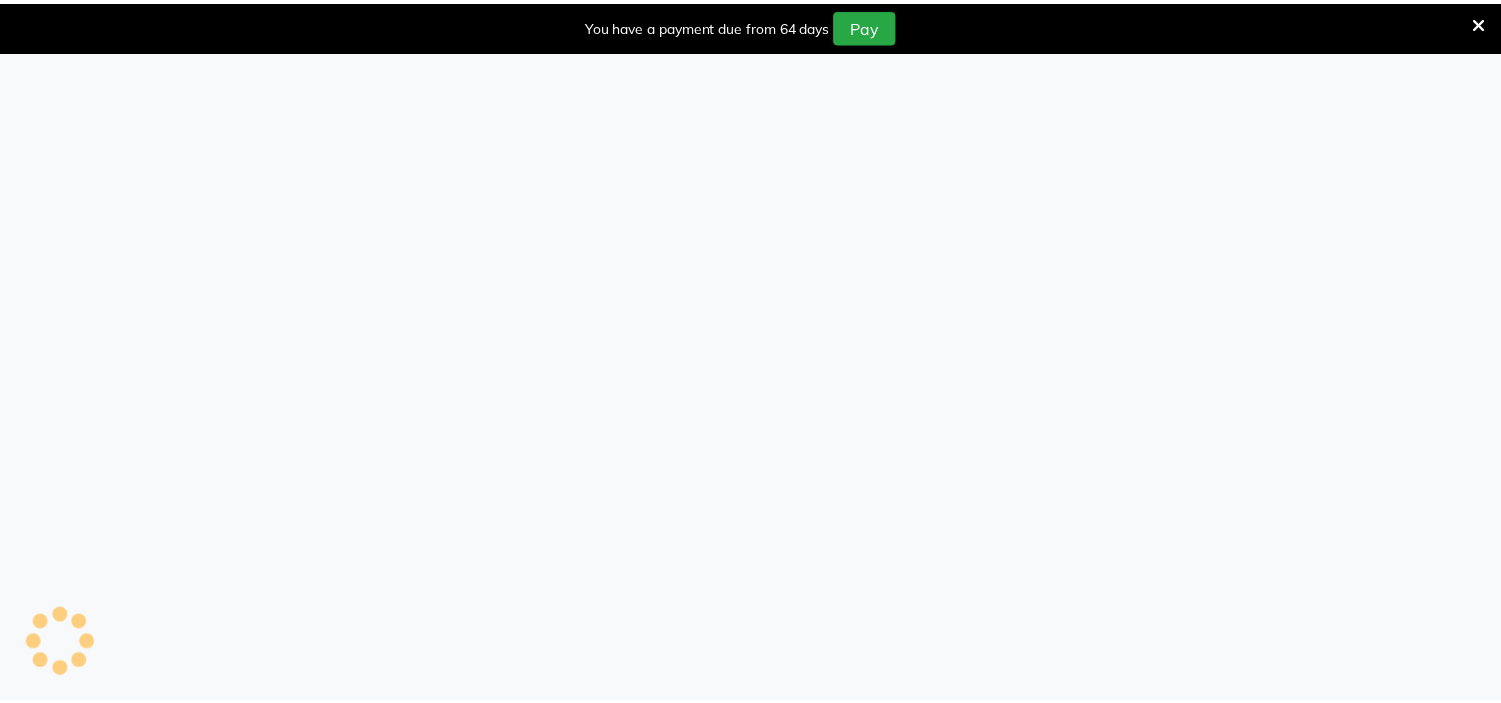 scroll, scrollTop: 0, scrollLeft: 0, axis: both 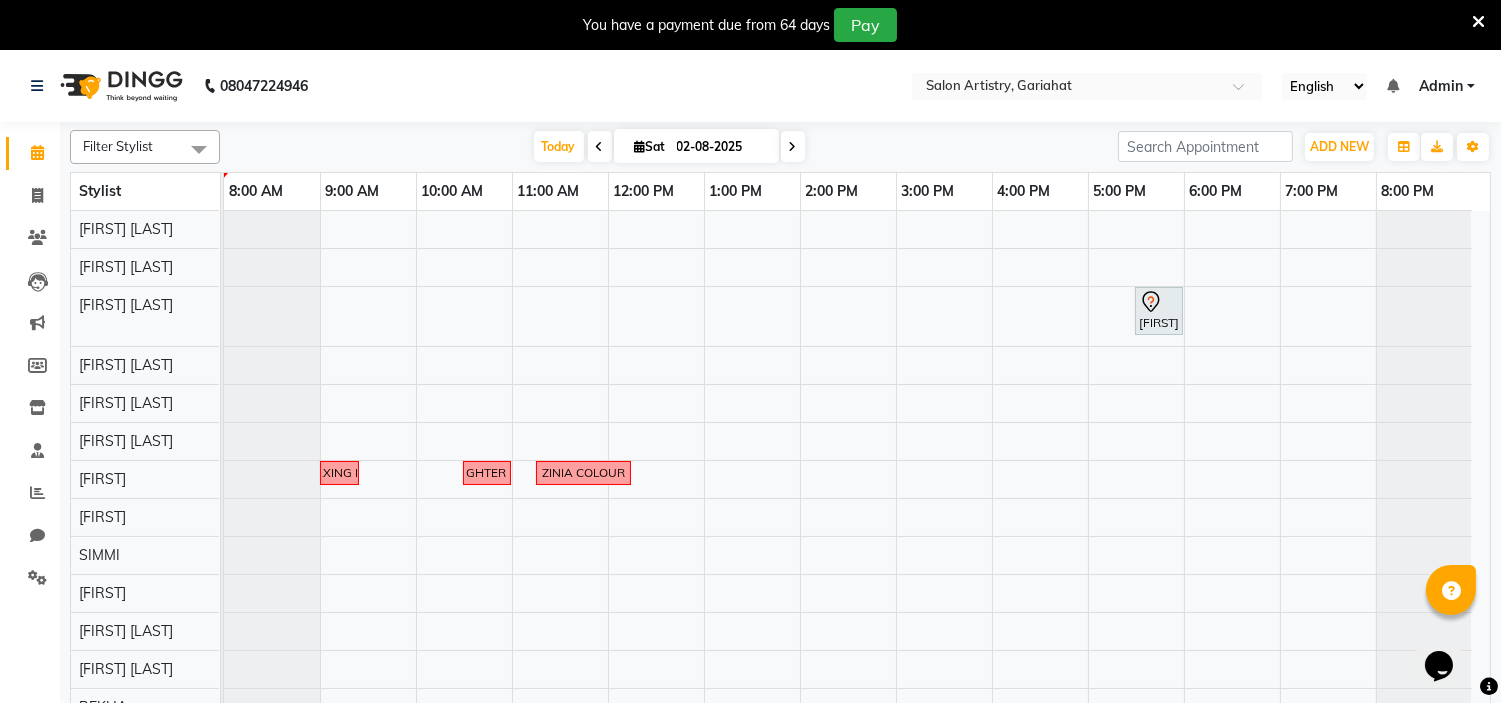 click at bounding box center (600, 147) 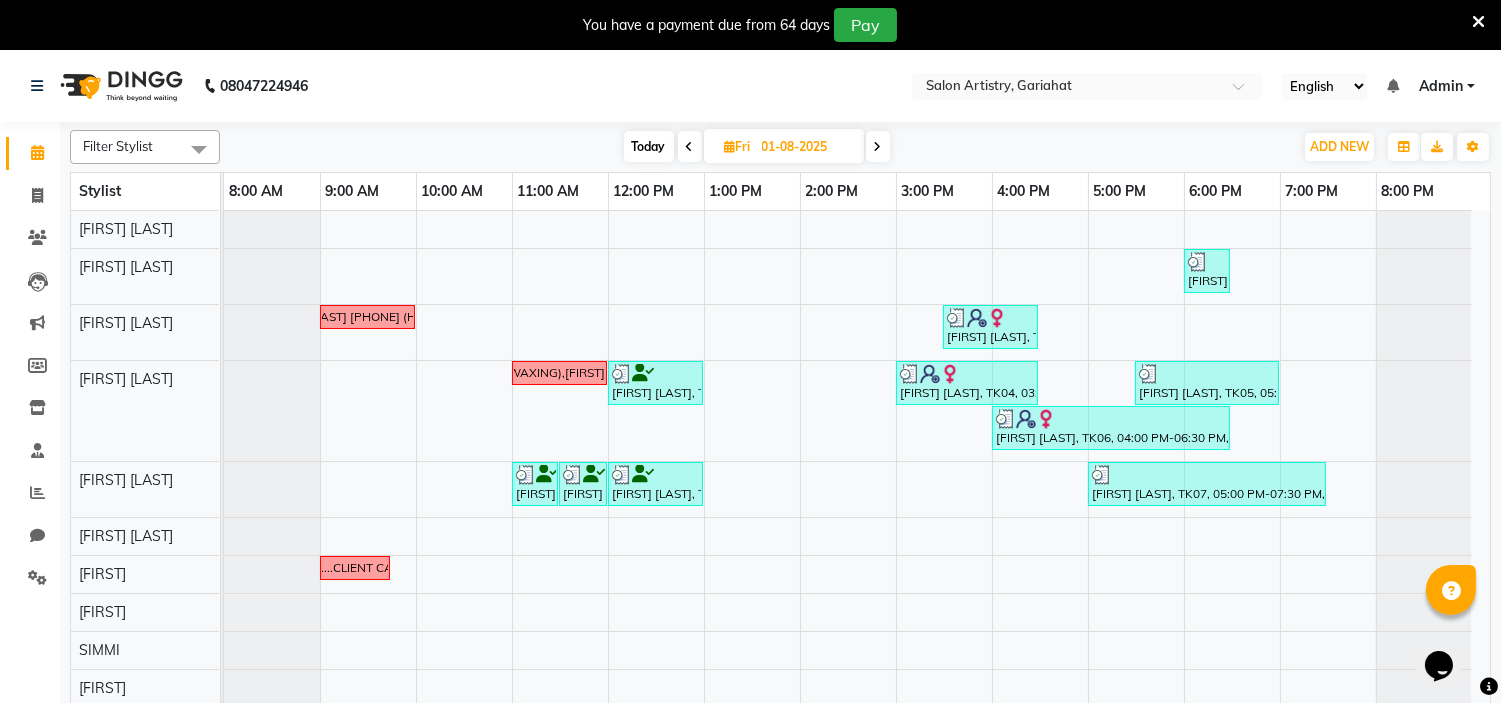 scroll, scrollTop: 185, scrollLeft: 0, axis: vertical 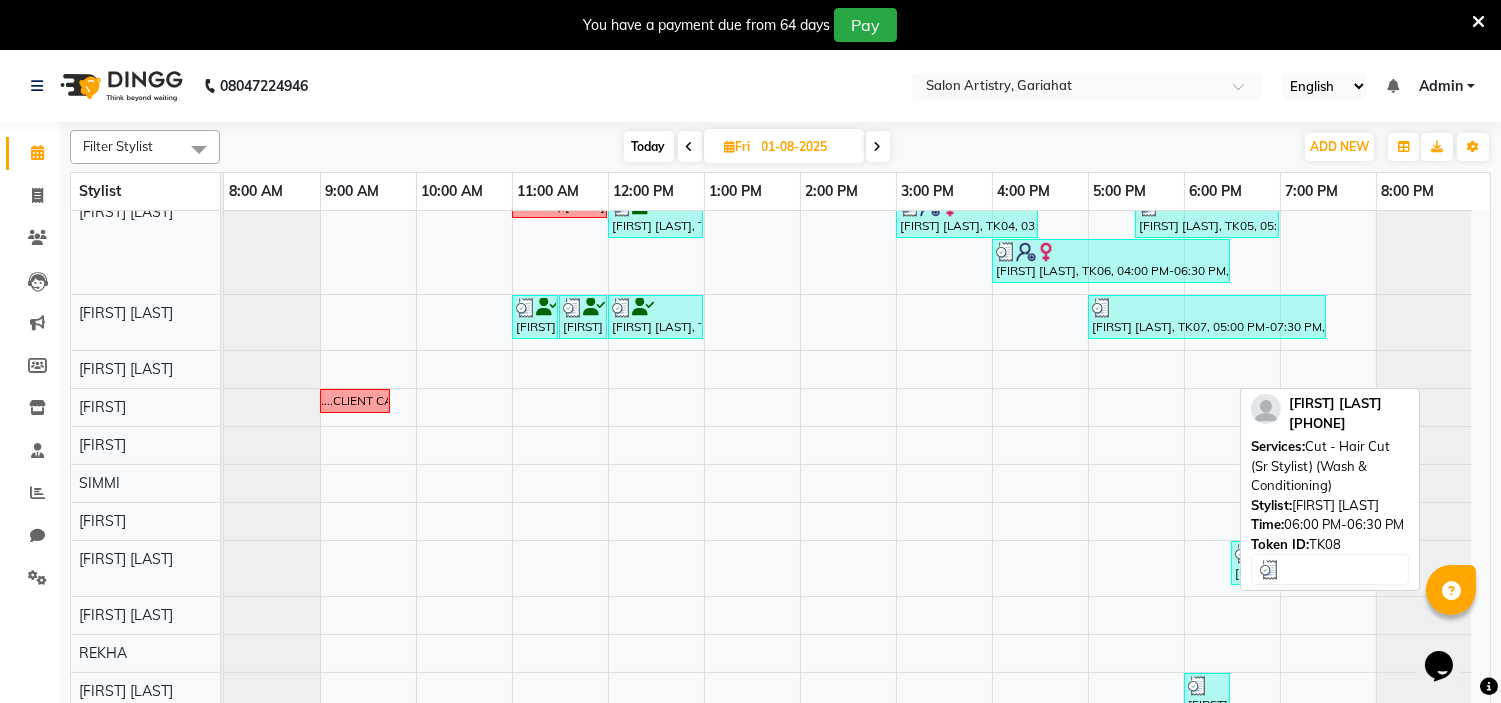 click at bounding box center (1198, 686) 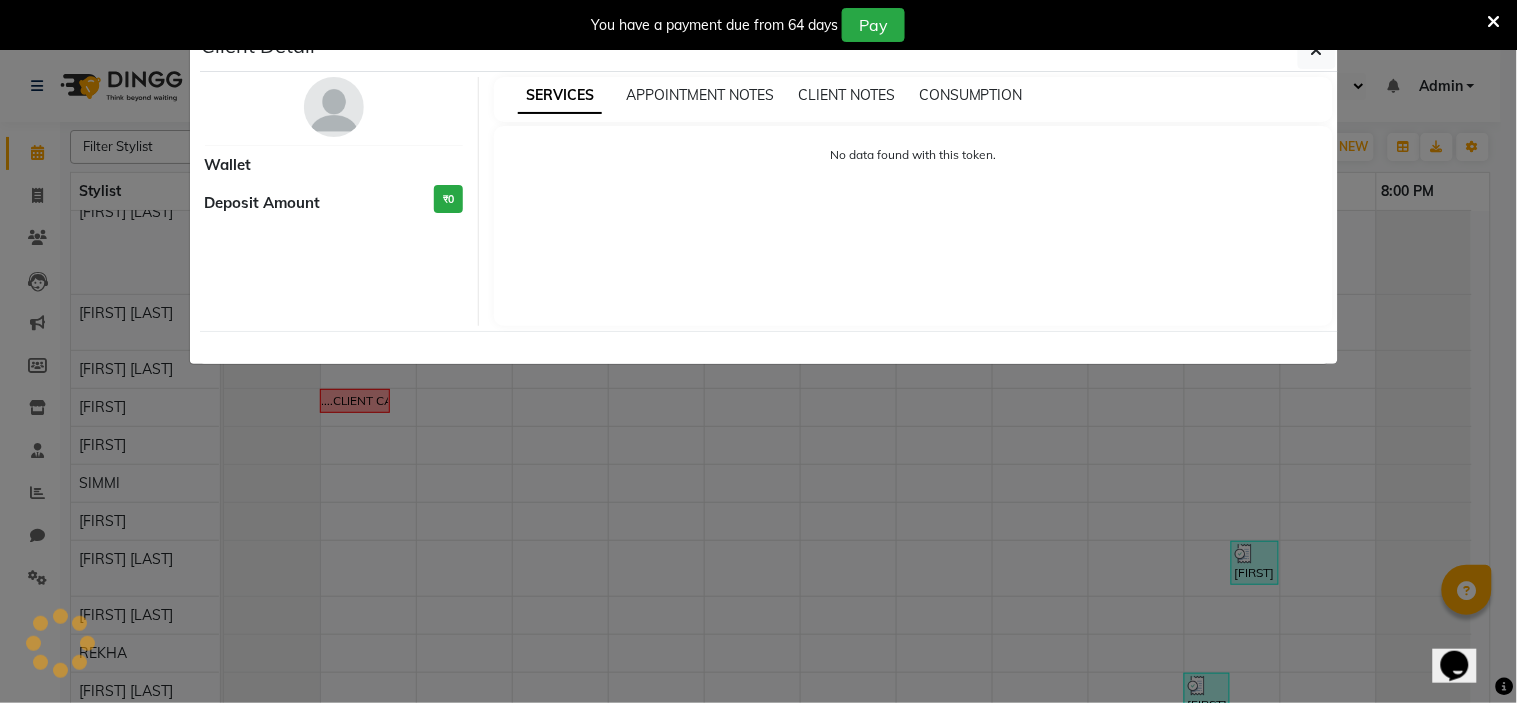 select on "3" 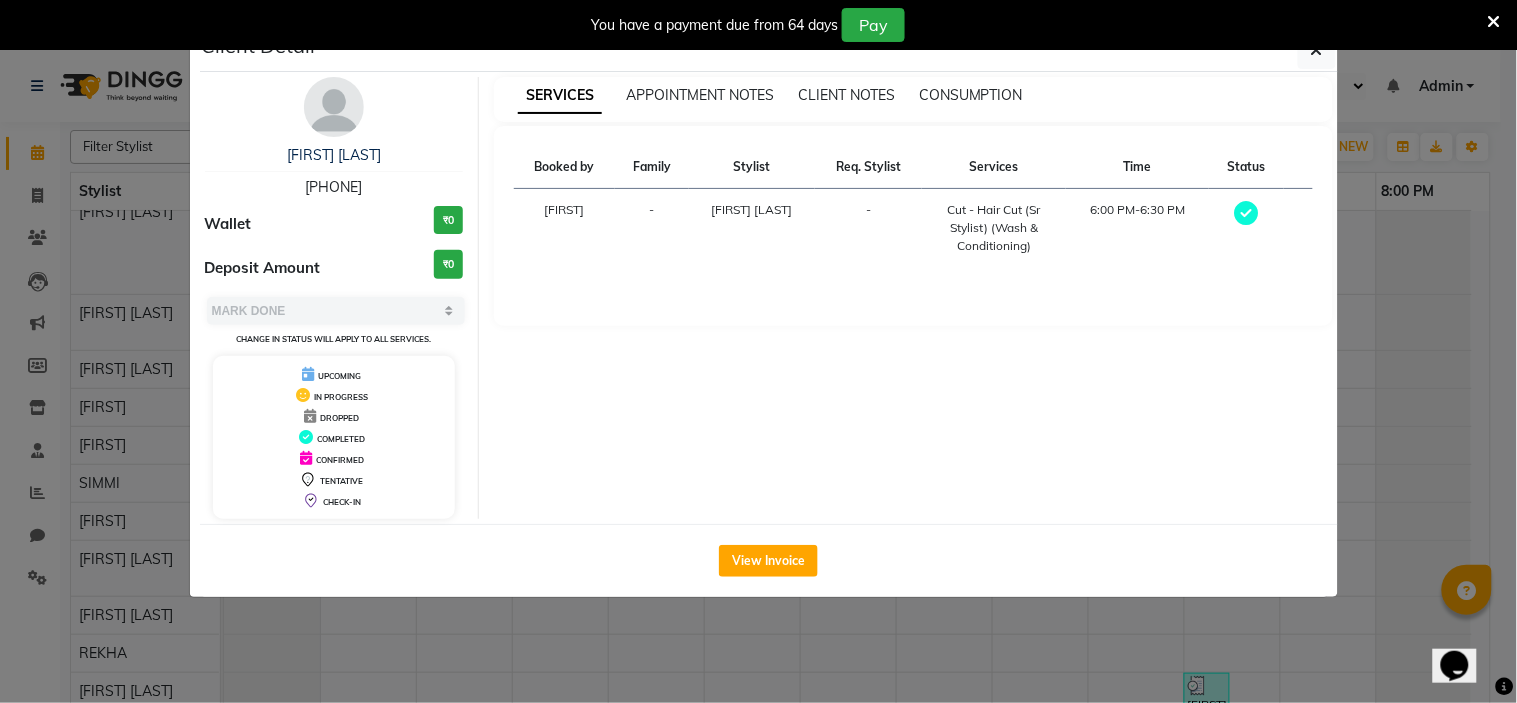 drag, startPoint x: 288, startPoint y: 184, endPoint x: 388, endPoint y: 193, distance: 100.40418 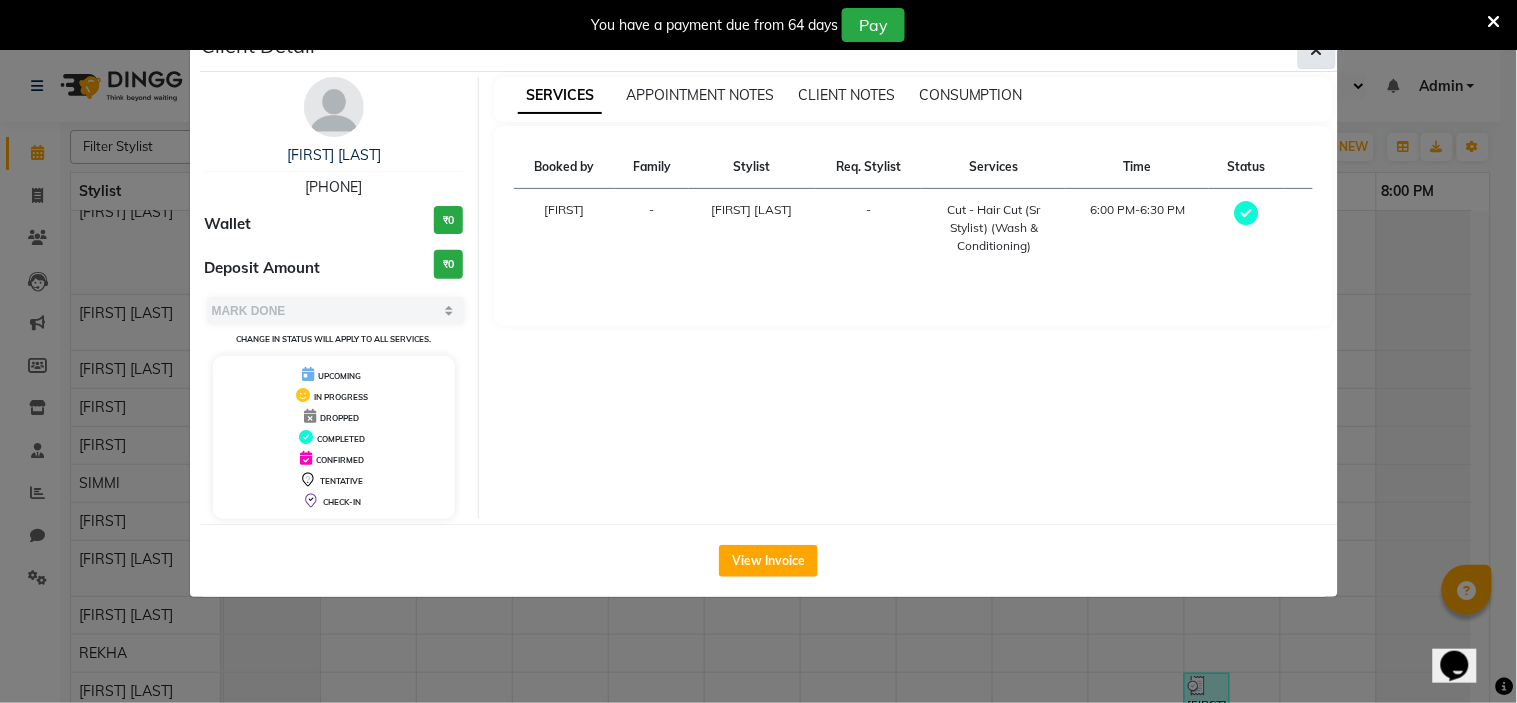 click 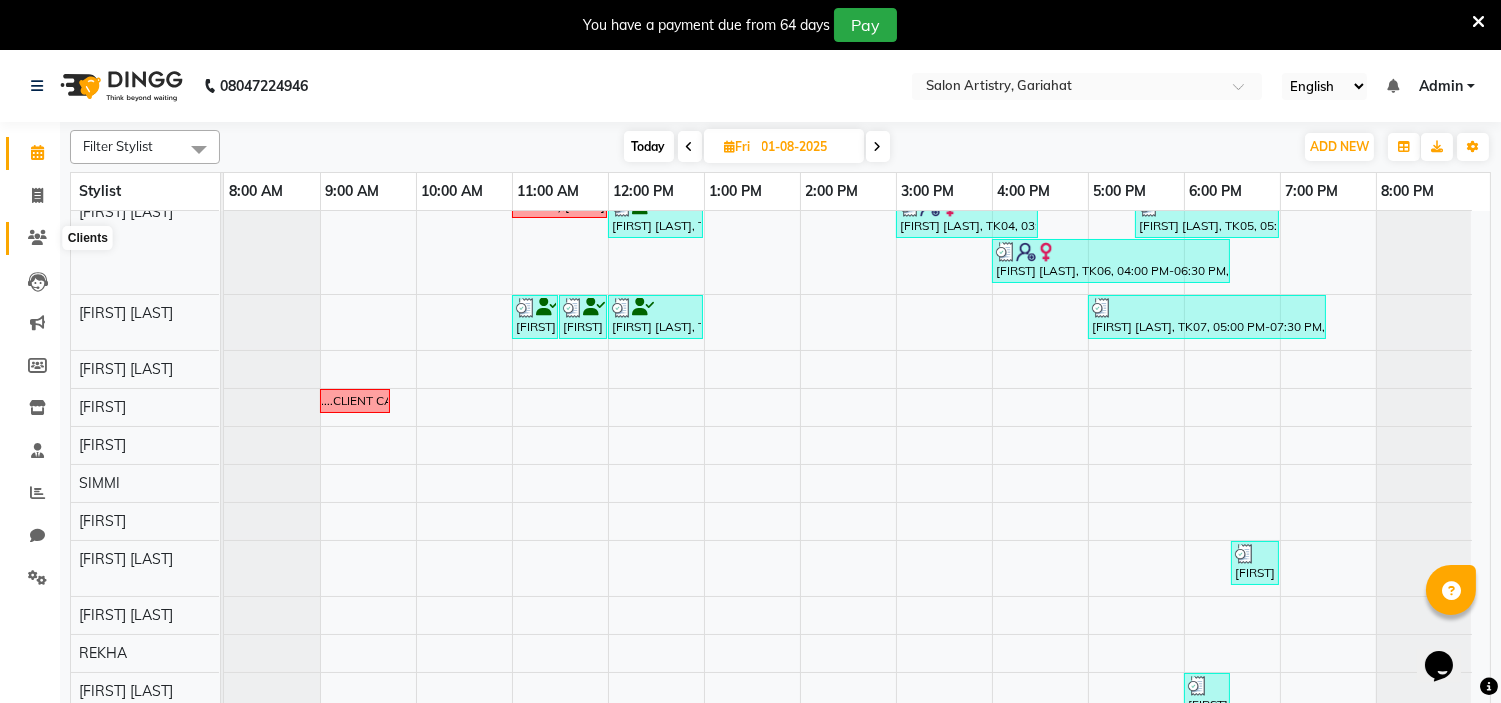 click 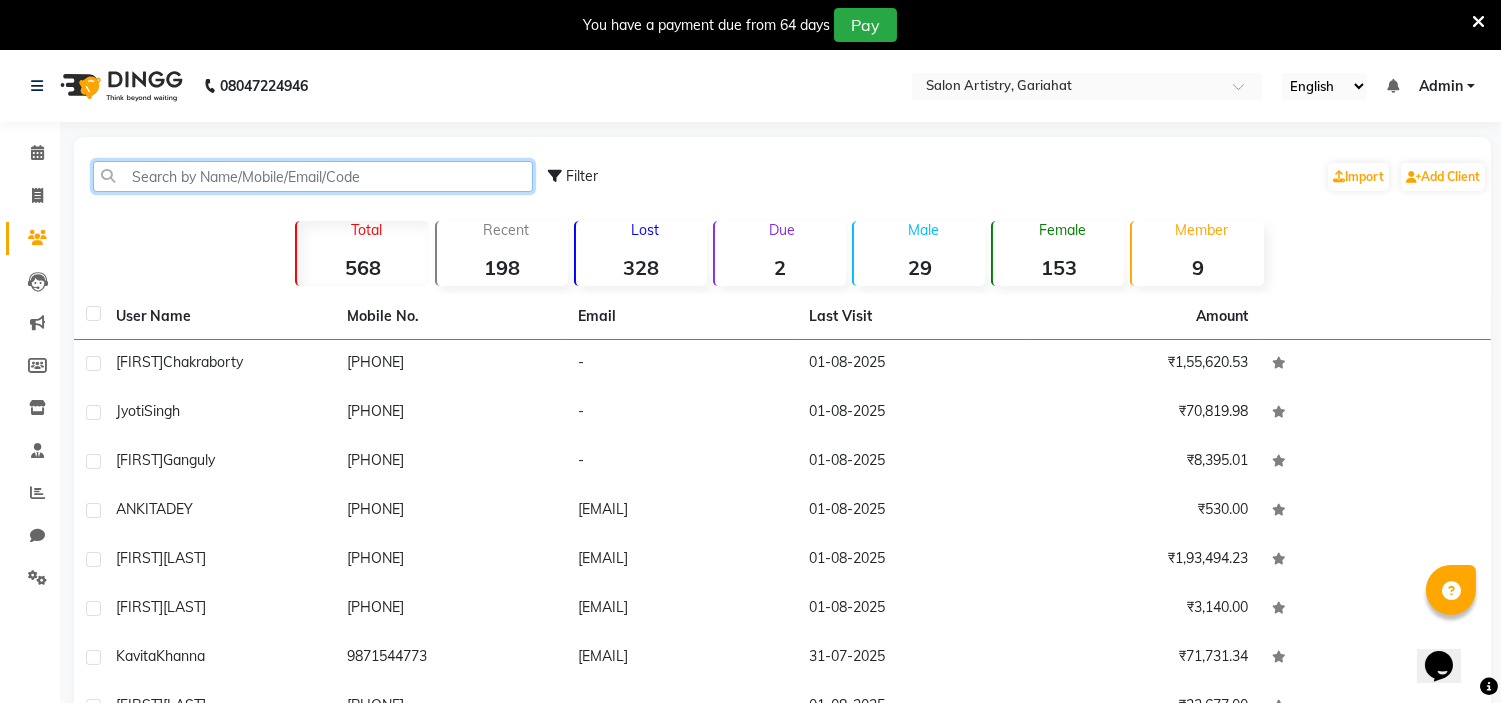 click 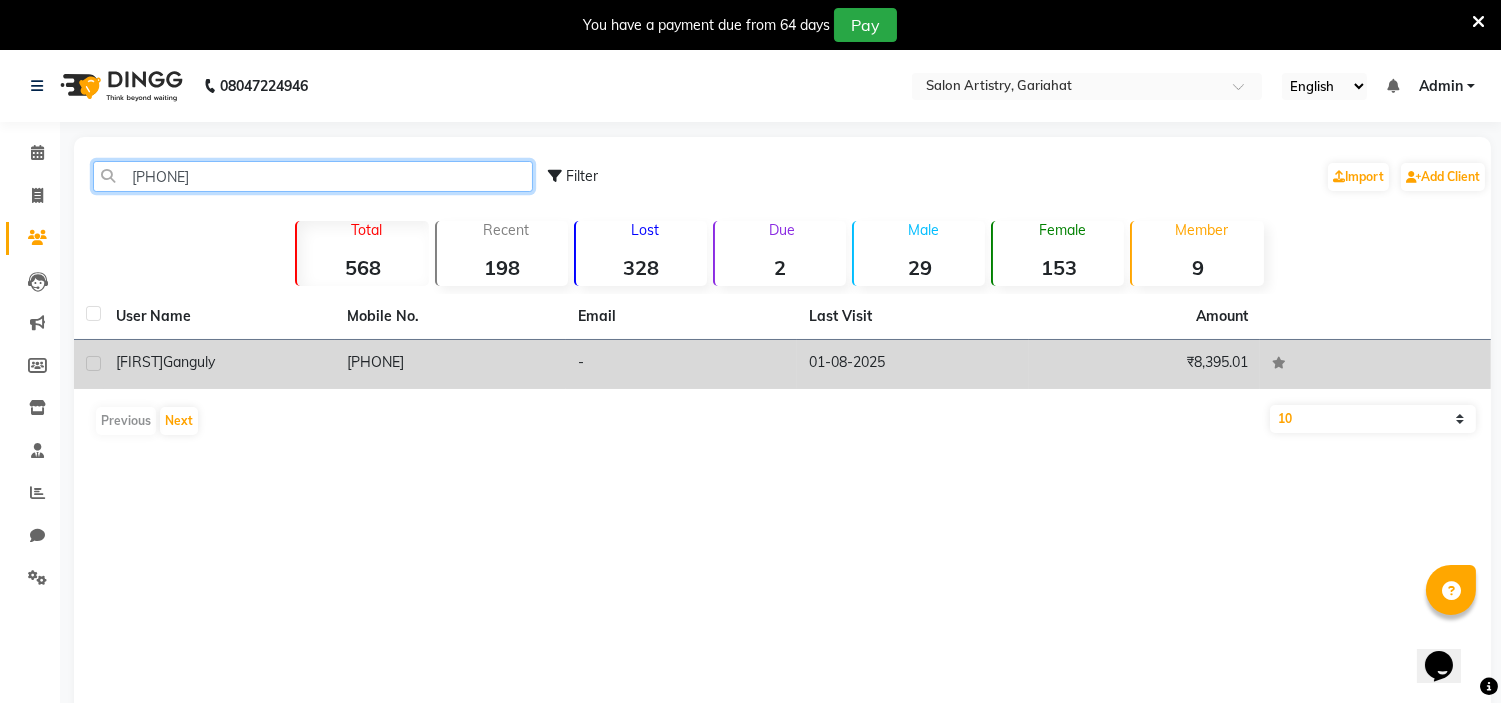 type on "[PHONE]" 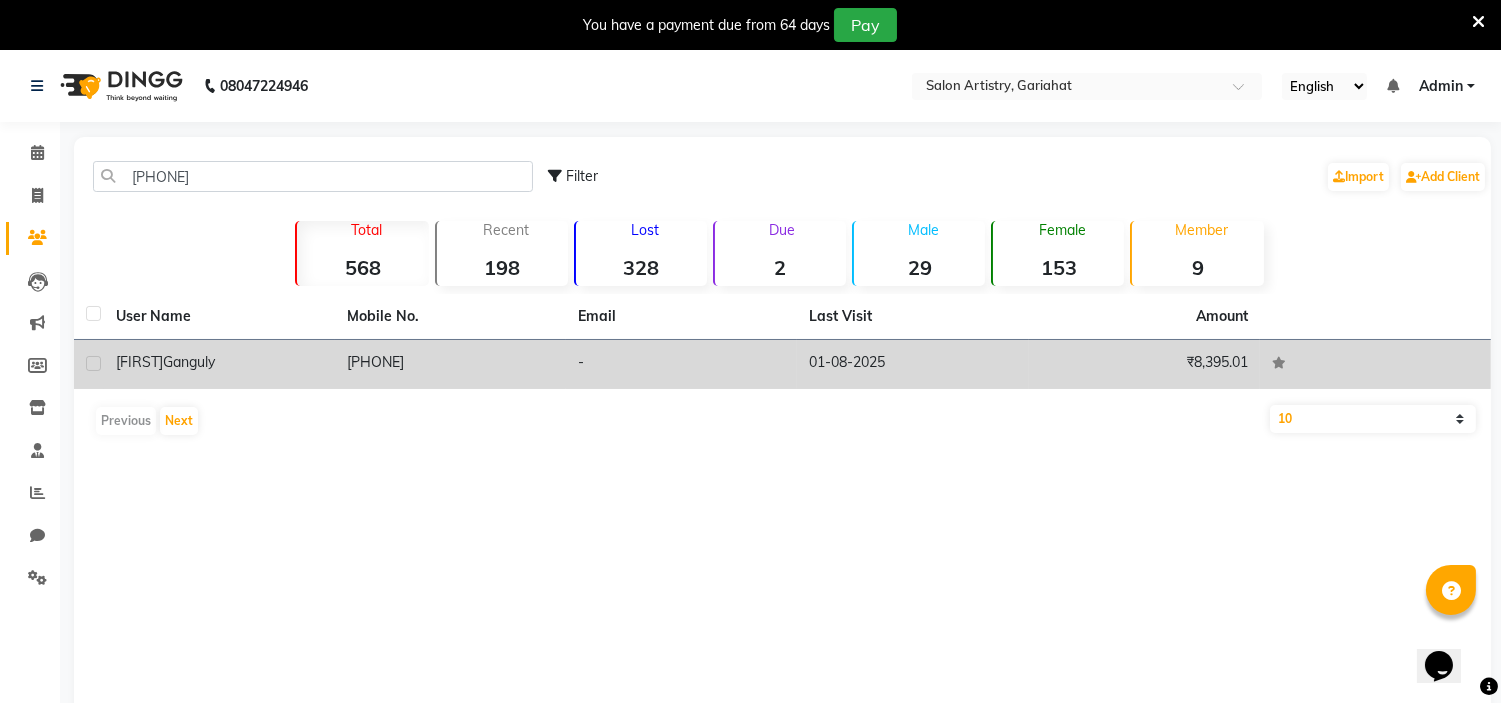 click on "Ganguly" 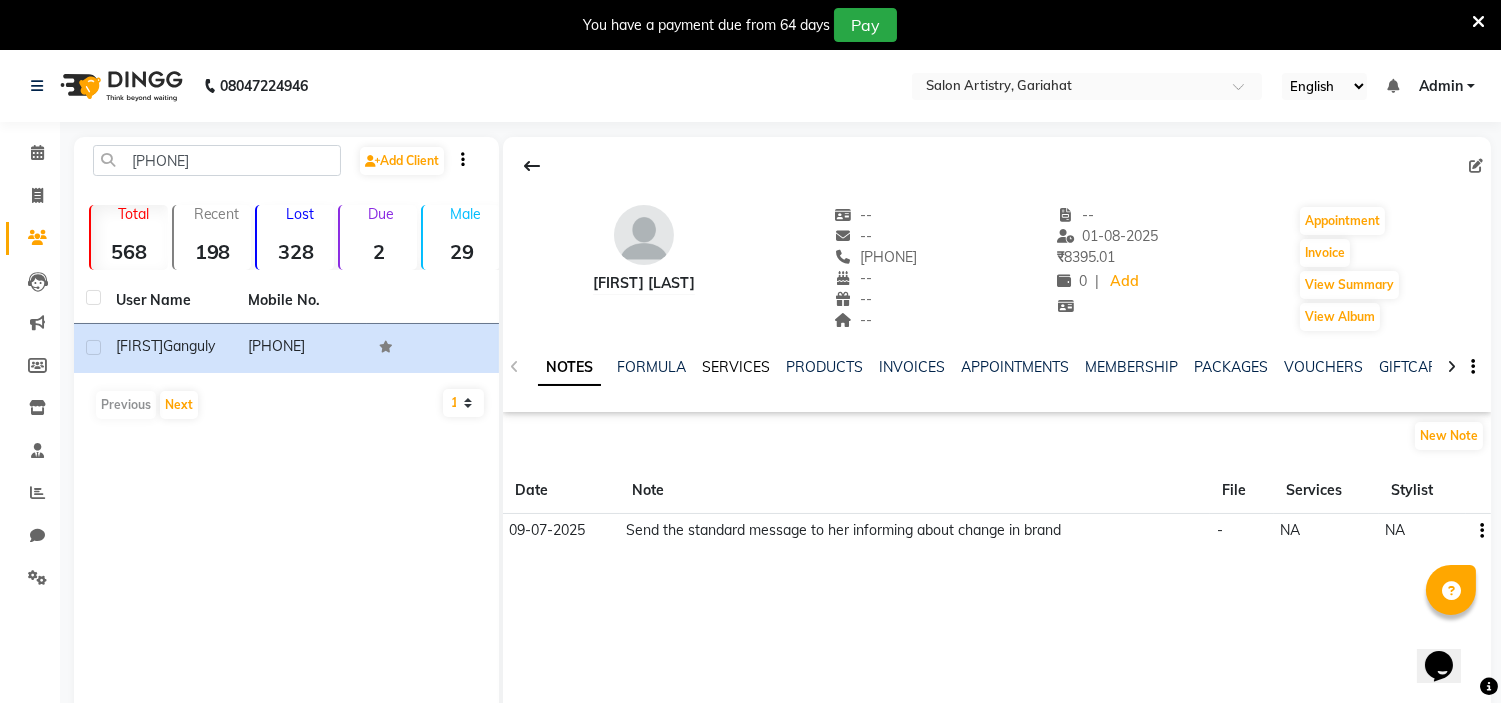 click on "SERVICES" 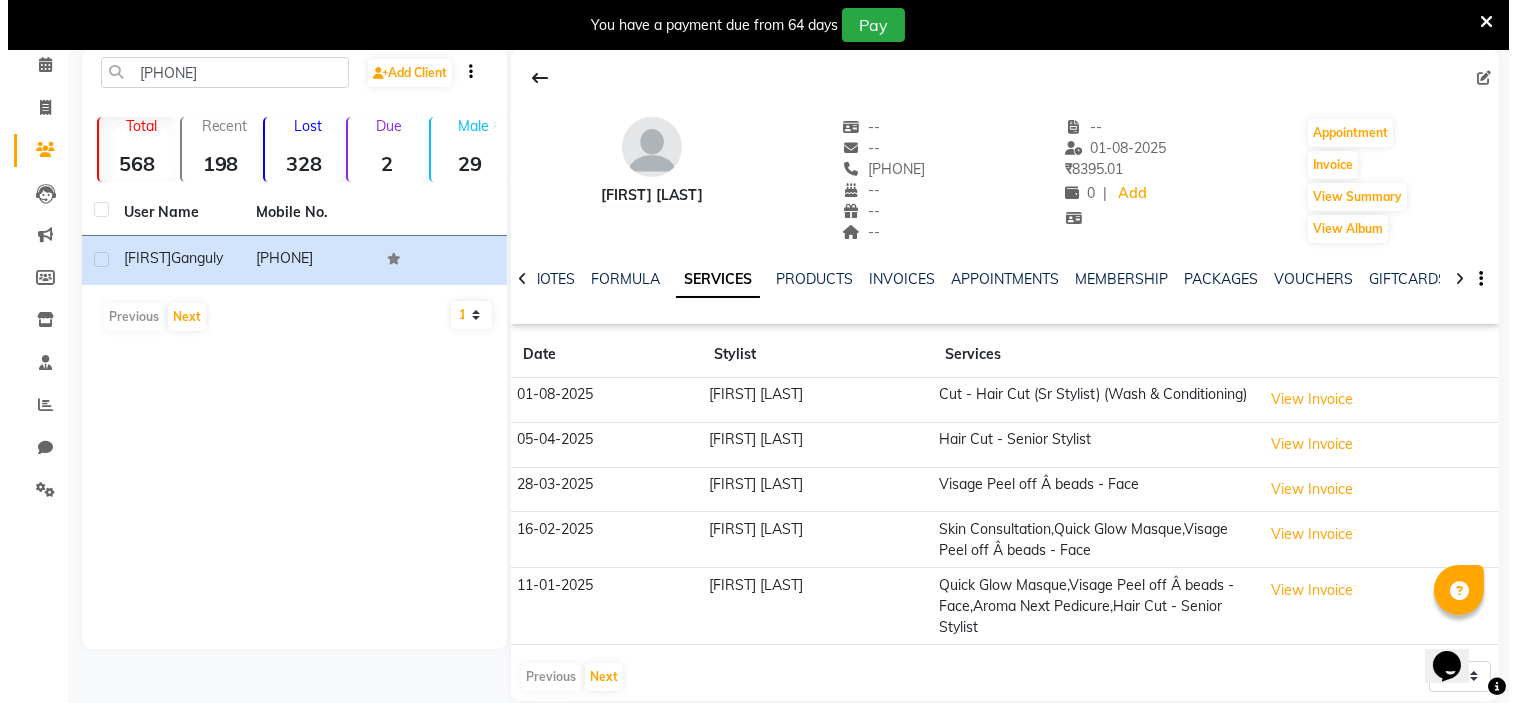 scroll, scrollTop: 127, scrollLeft: 0, axis: vertical 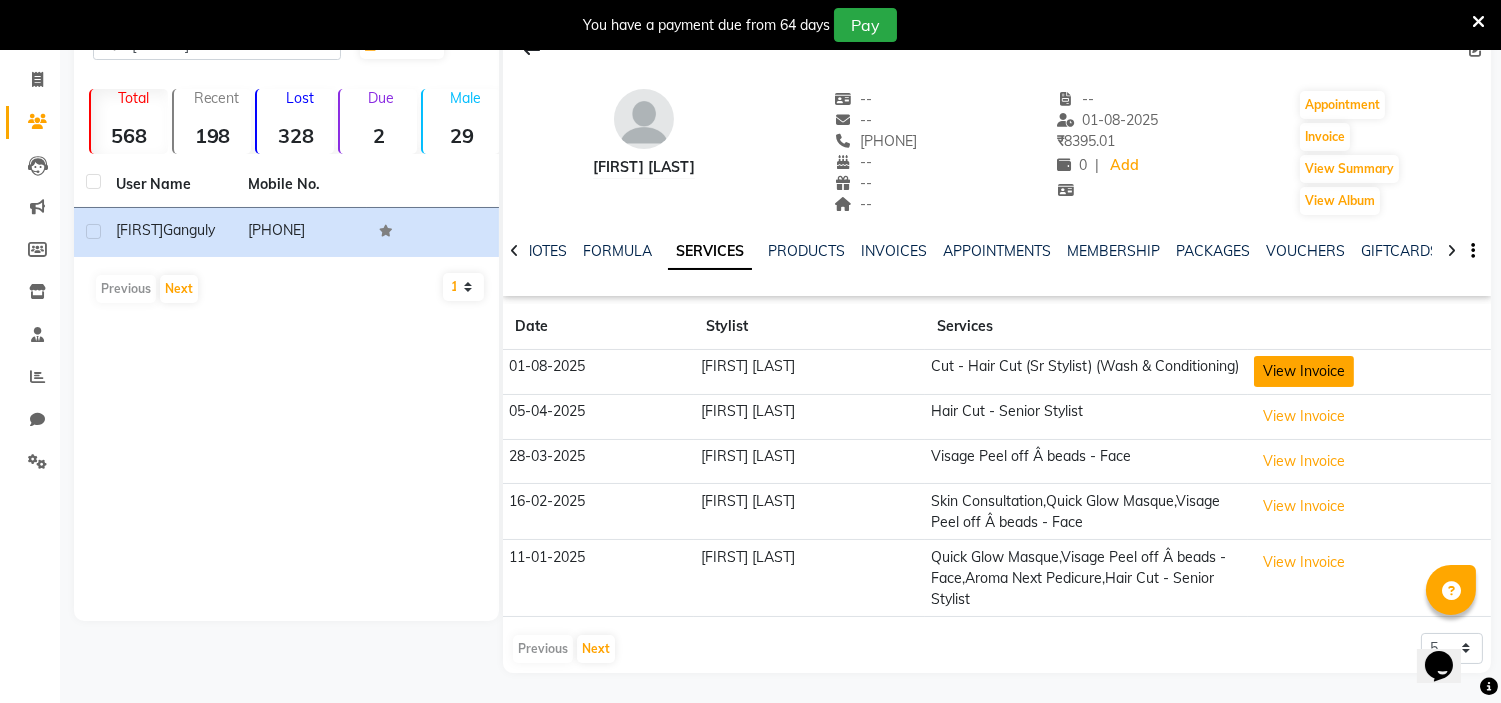 click on "View Invoice" 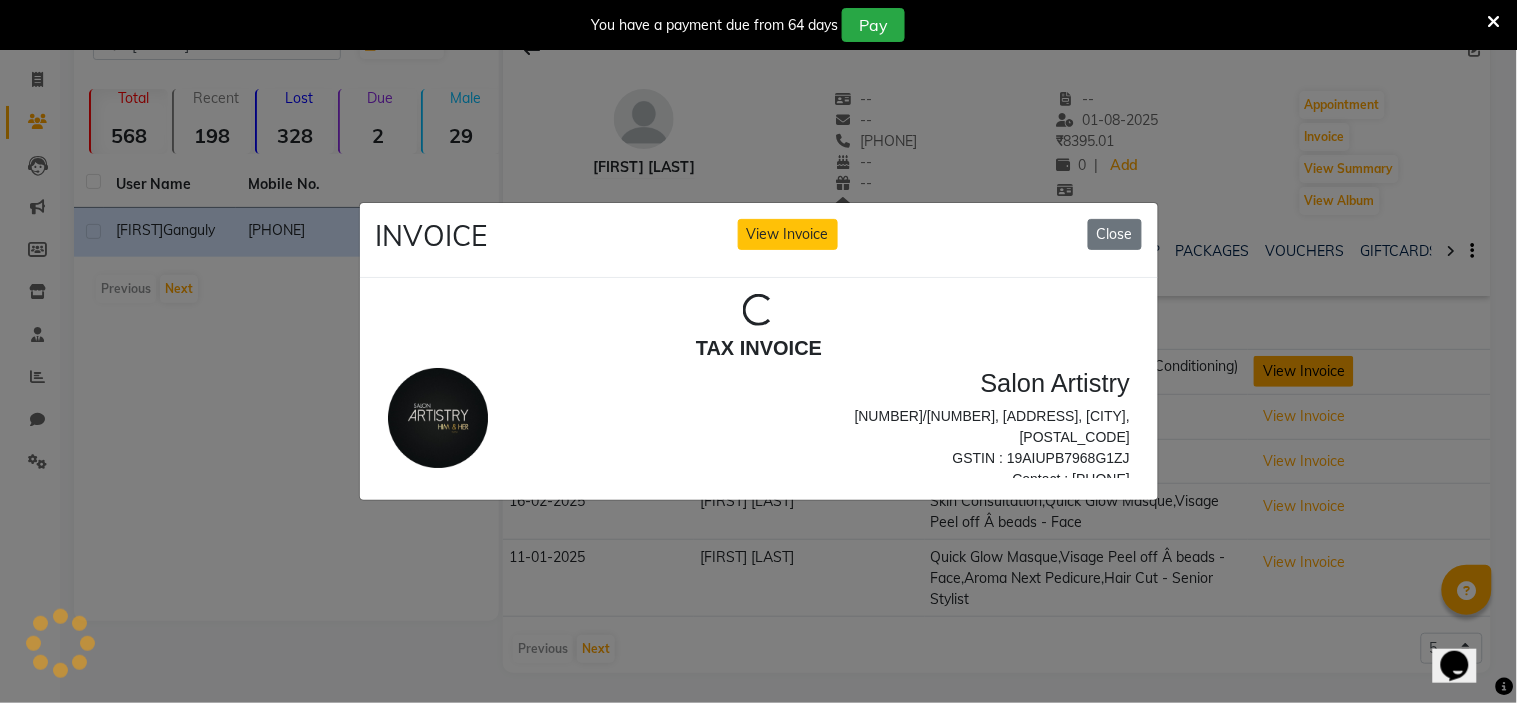 scroll, scrollTop: 0, scrollLeft: 0, axis: both 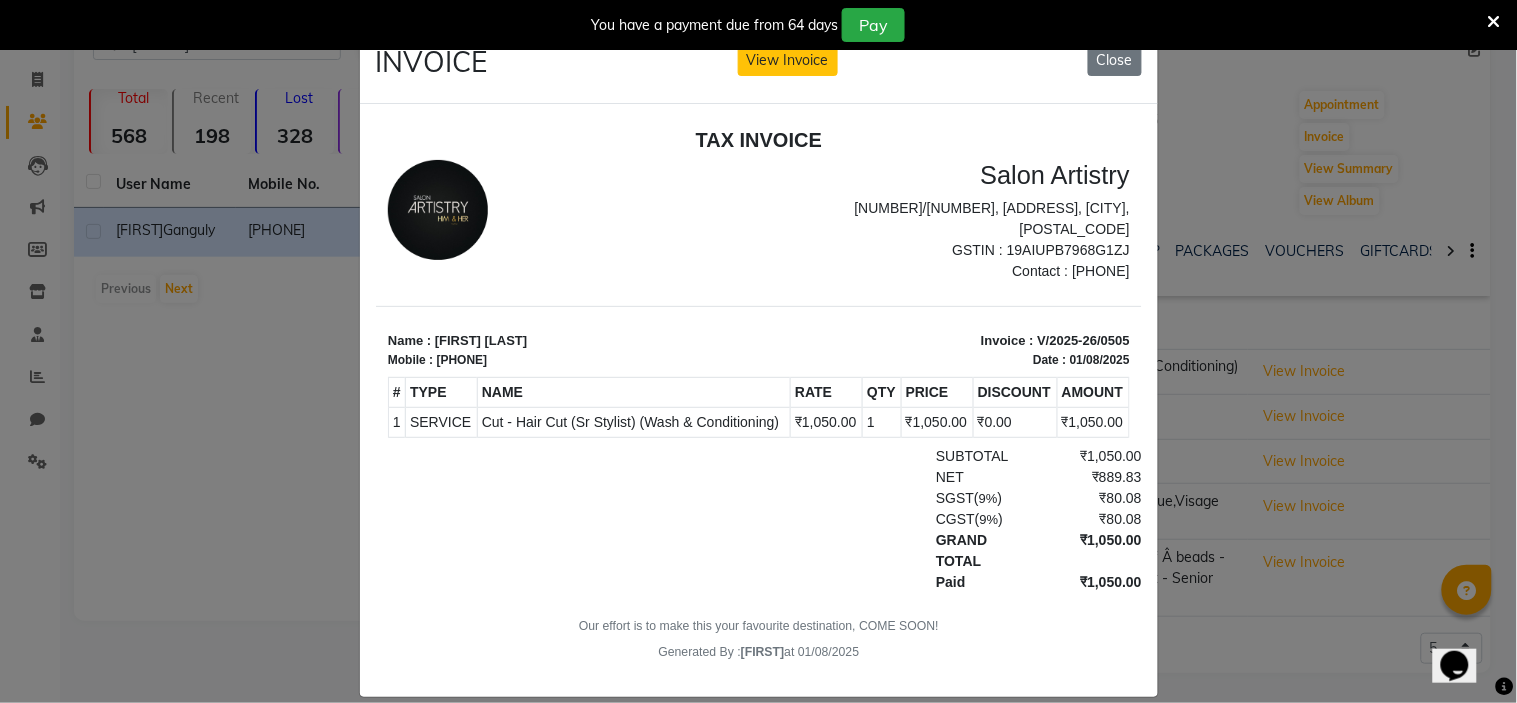 click on "CGST  ( 9% )
₹80.08" at bounding box center (881, 518) 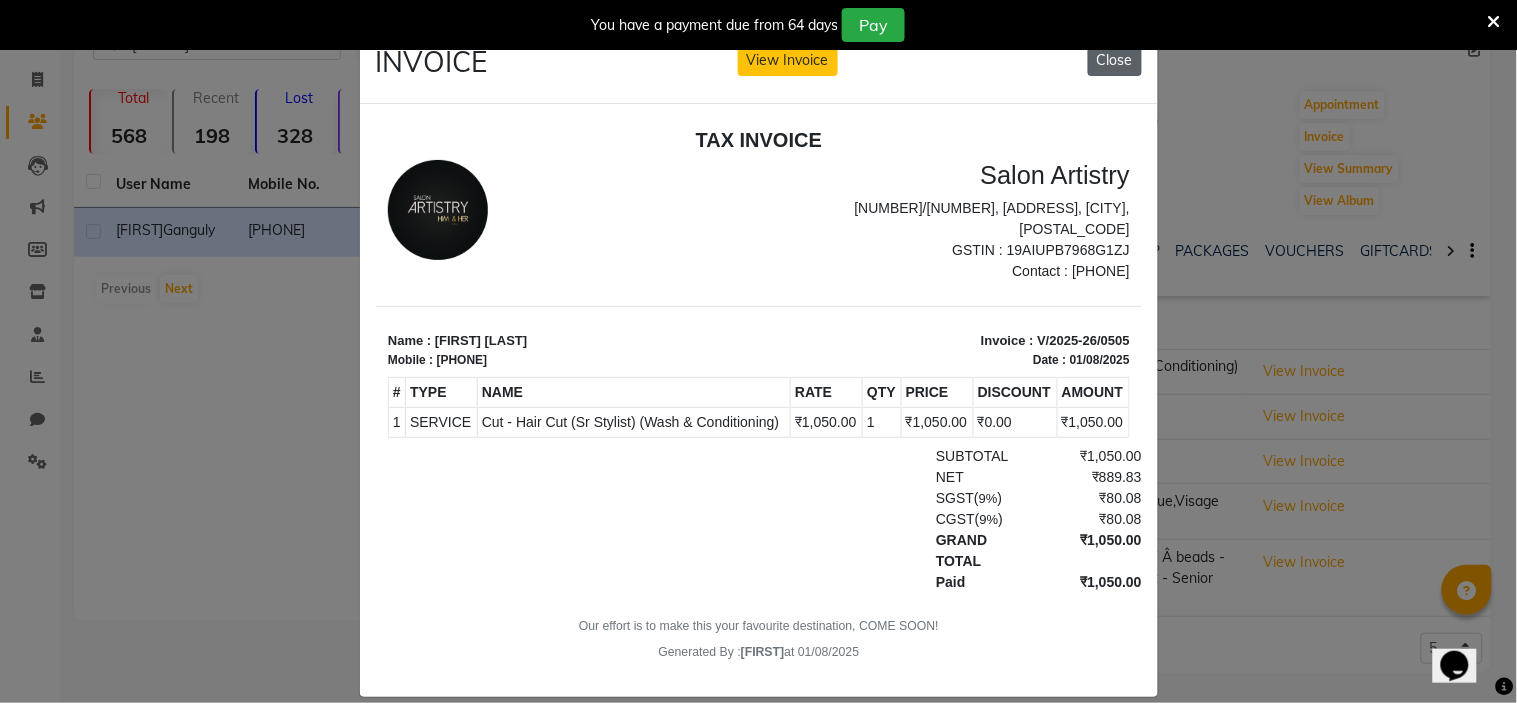 click on "Close" 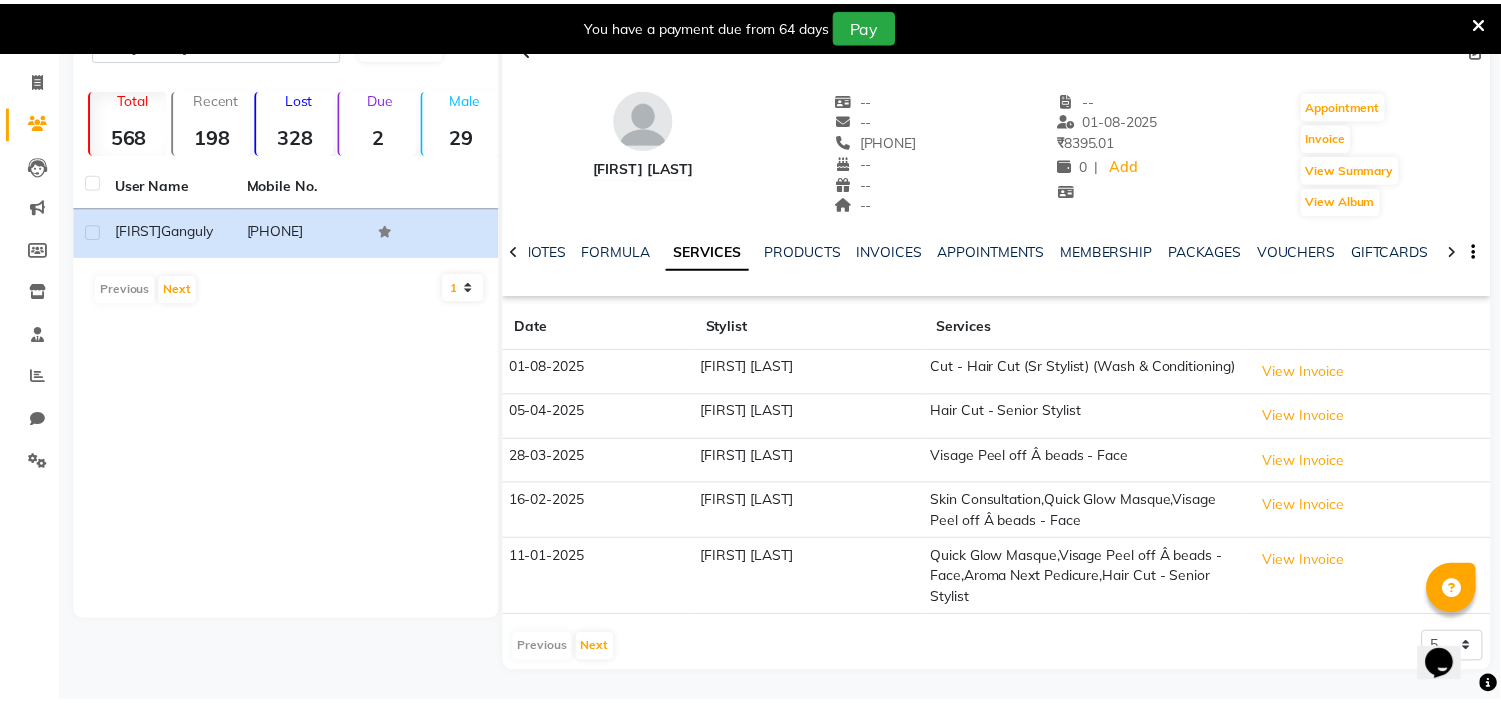scroll, scrollTop: 116, scrollLeft: 0, axis: vertical 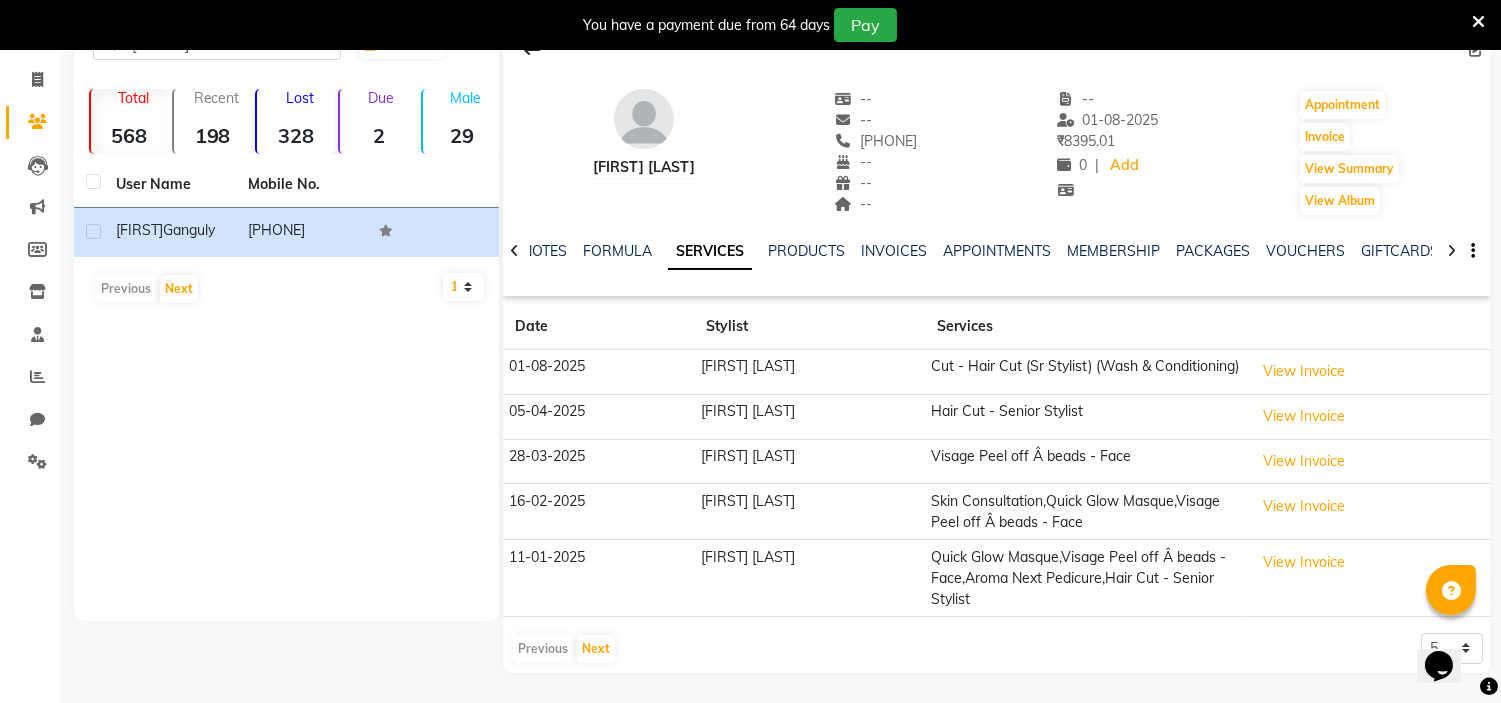 click on "Hair Cut - Senior Stylist" 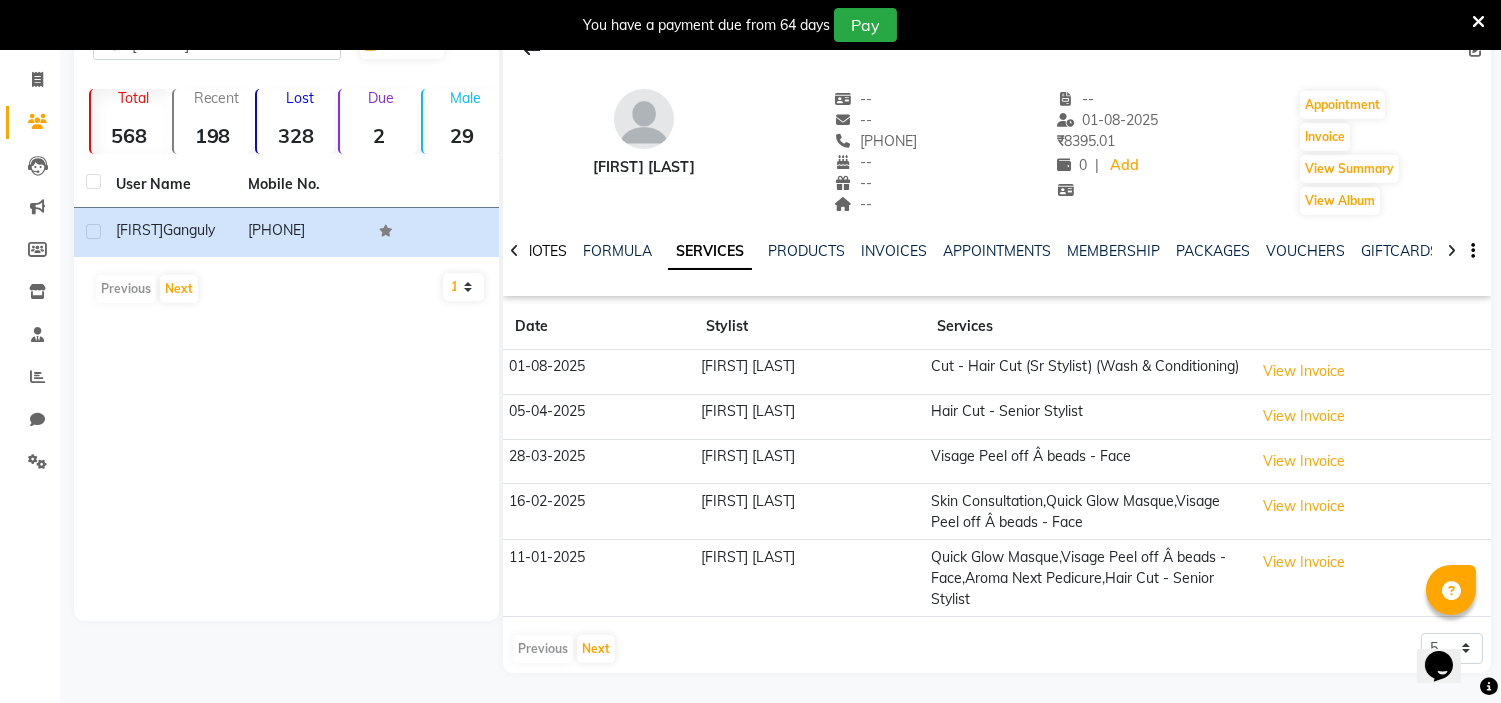 click on "NOTES" 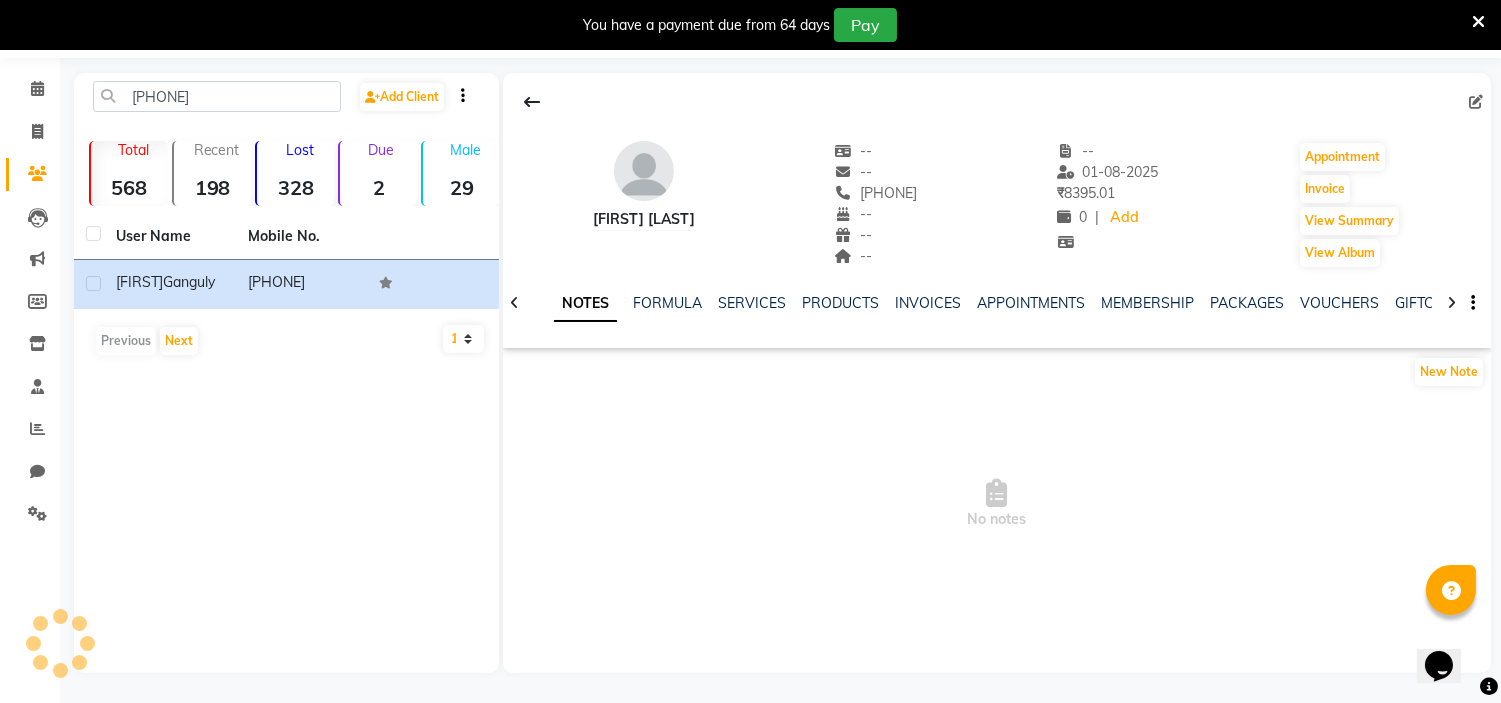 scroll, scrollTop: 63, scrollLeft: 0, axis: vertical 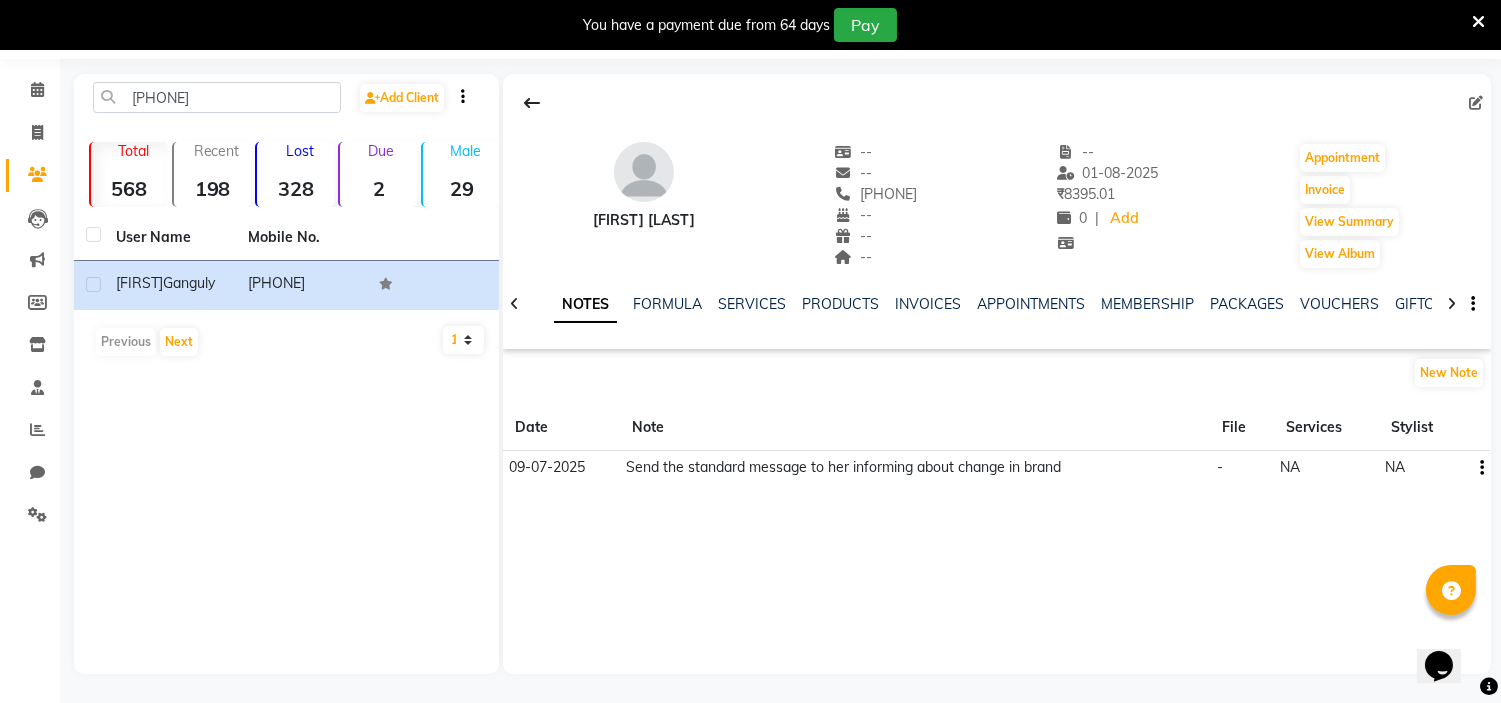 click on "[FIRST] [LAST]   [PHONE]  [DATE] ₹    8395.01 0 |  Add   Appointment   Invoice  View Summary  View Album  NOTES FORMULA SERVICES PRODUCTS INVOICES APPOINTMENTS MEMBERSHIP PACKAGES VOUCHERS GIFTCARDS POINTS FORMS FAMILY CARDS WALLET New Note Date Note File Services Stylist [DATE]  Send the standard message to her informing about change in brand  -  NA   NA" 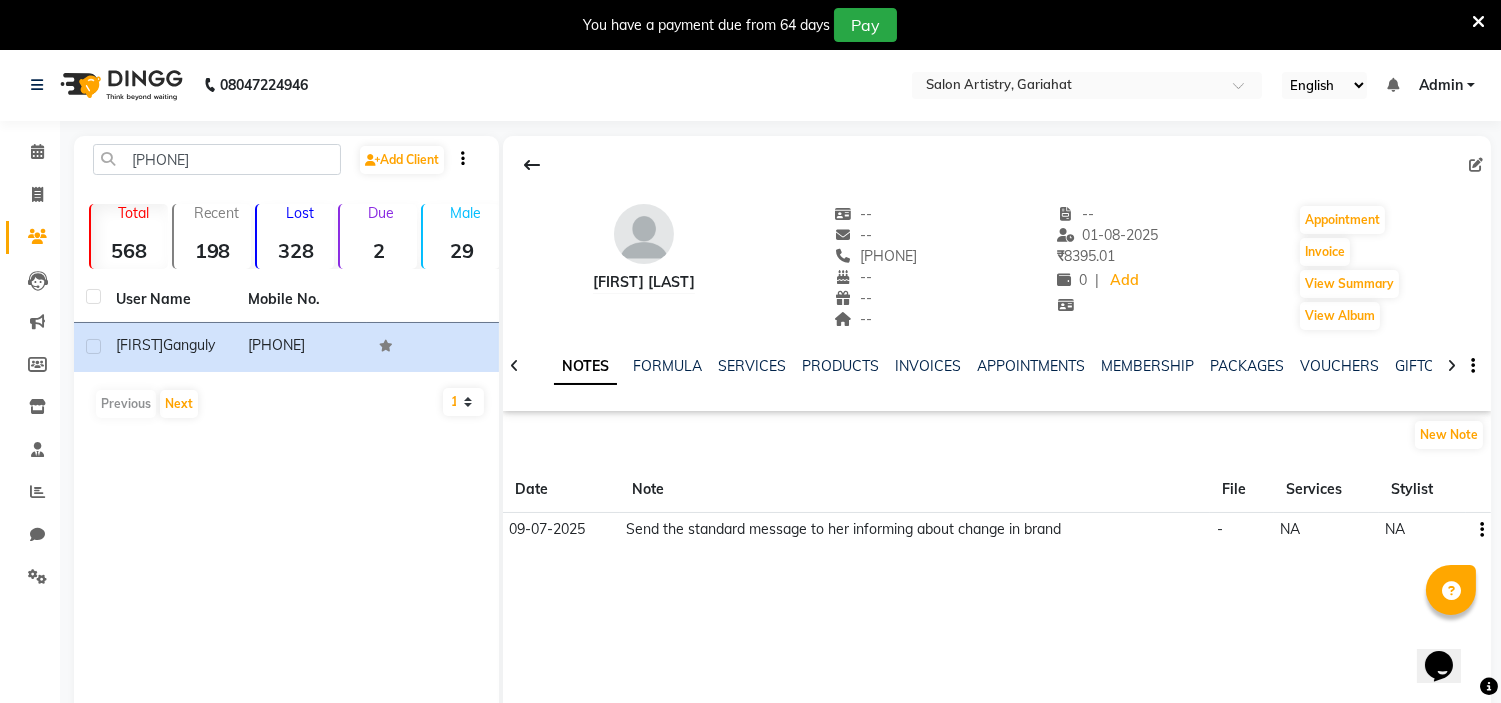 scroll, scrollTop: 0, scrollLeft: 0, axis: both 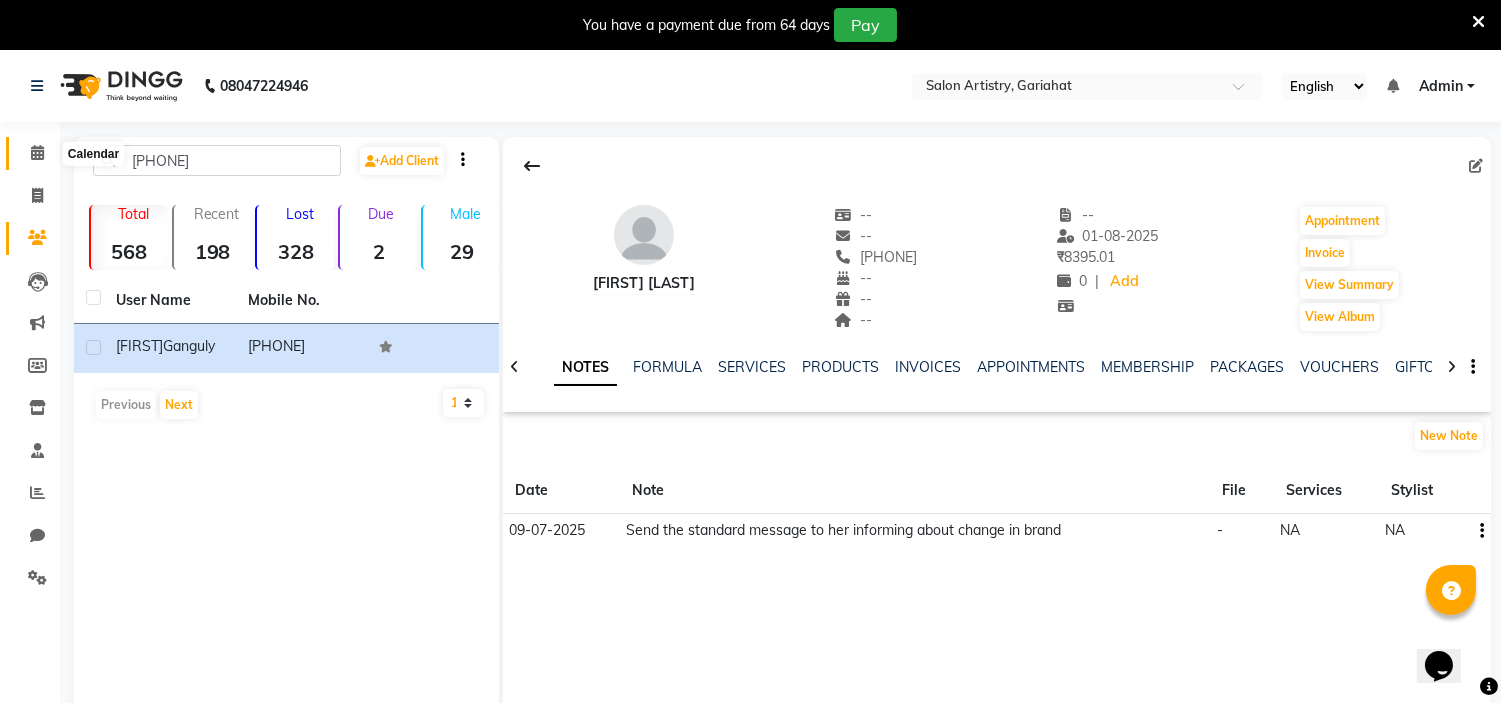 click 